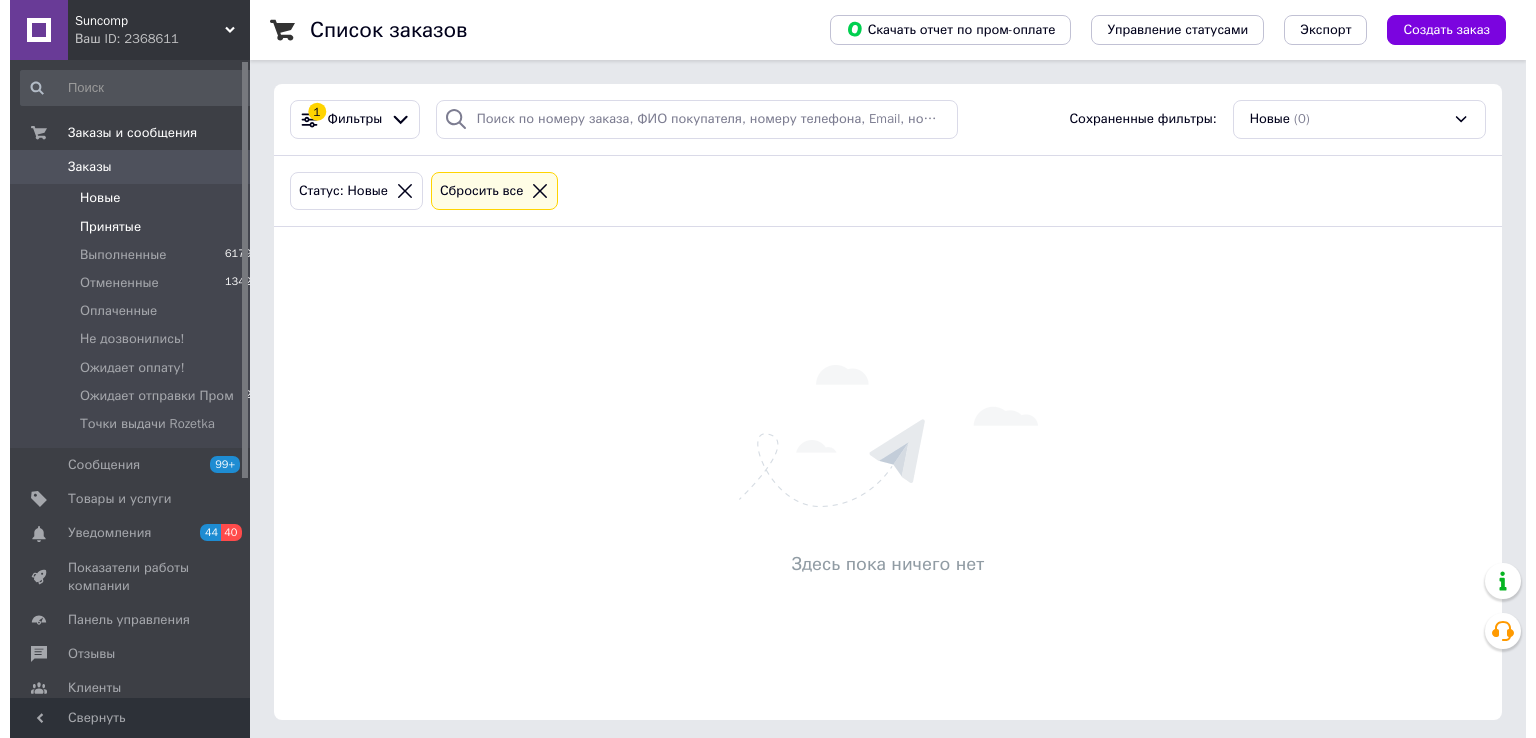 scroll, scrollTop: 0, scrollLeft: 0, axis: both 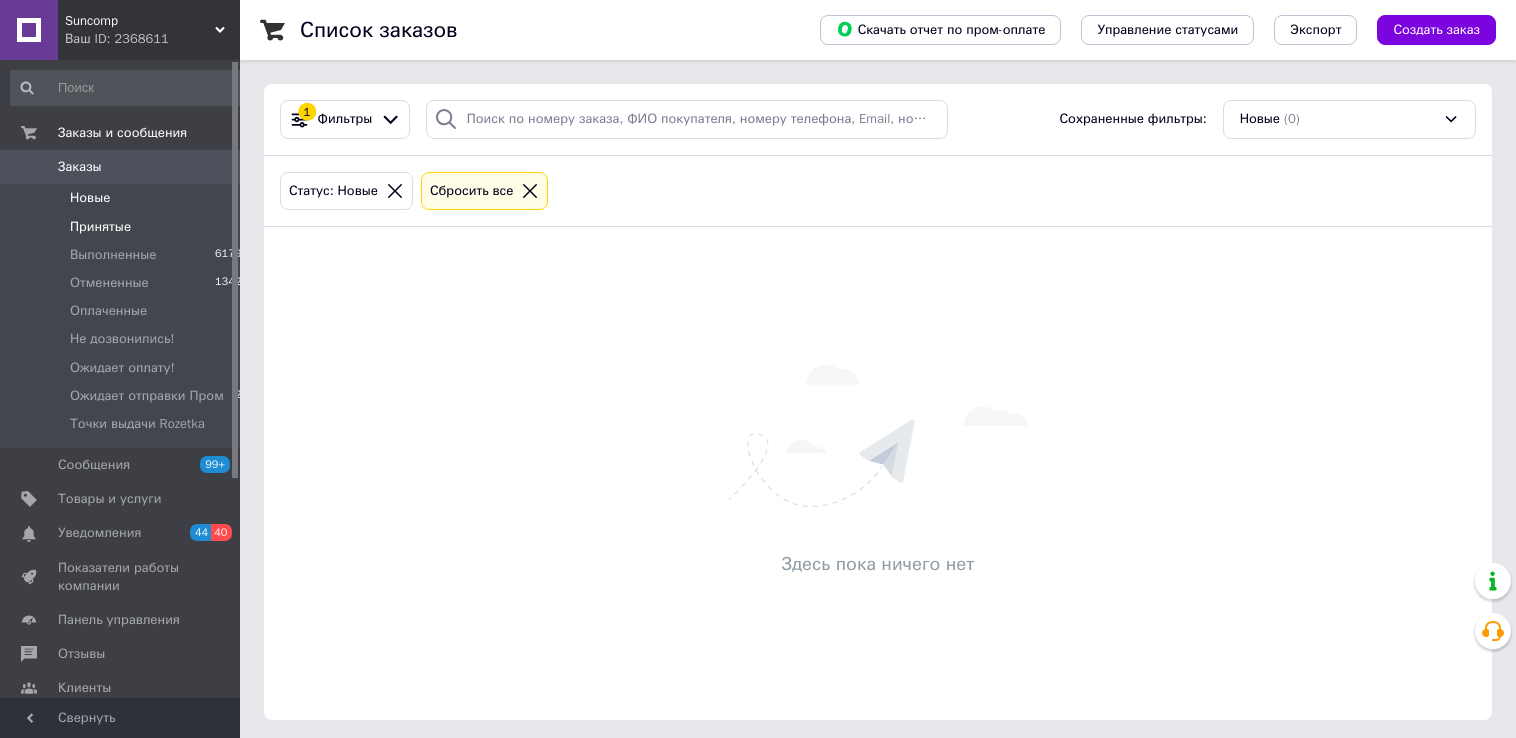 click on "Принятые" at bounding box center [100, 227] 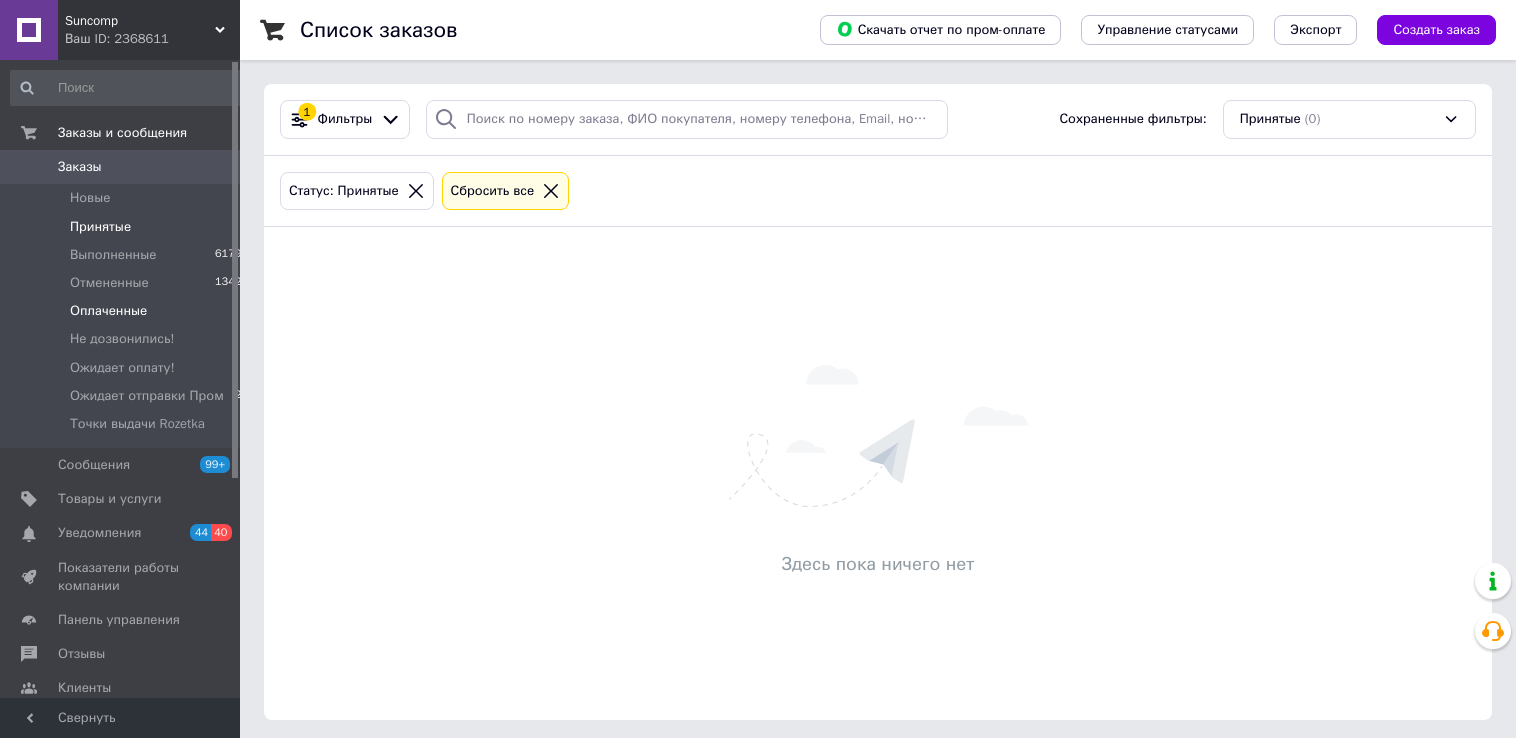 click on "Оплаченные" at bounding box center [108, 311] 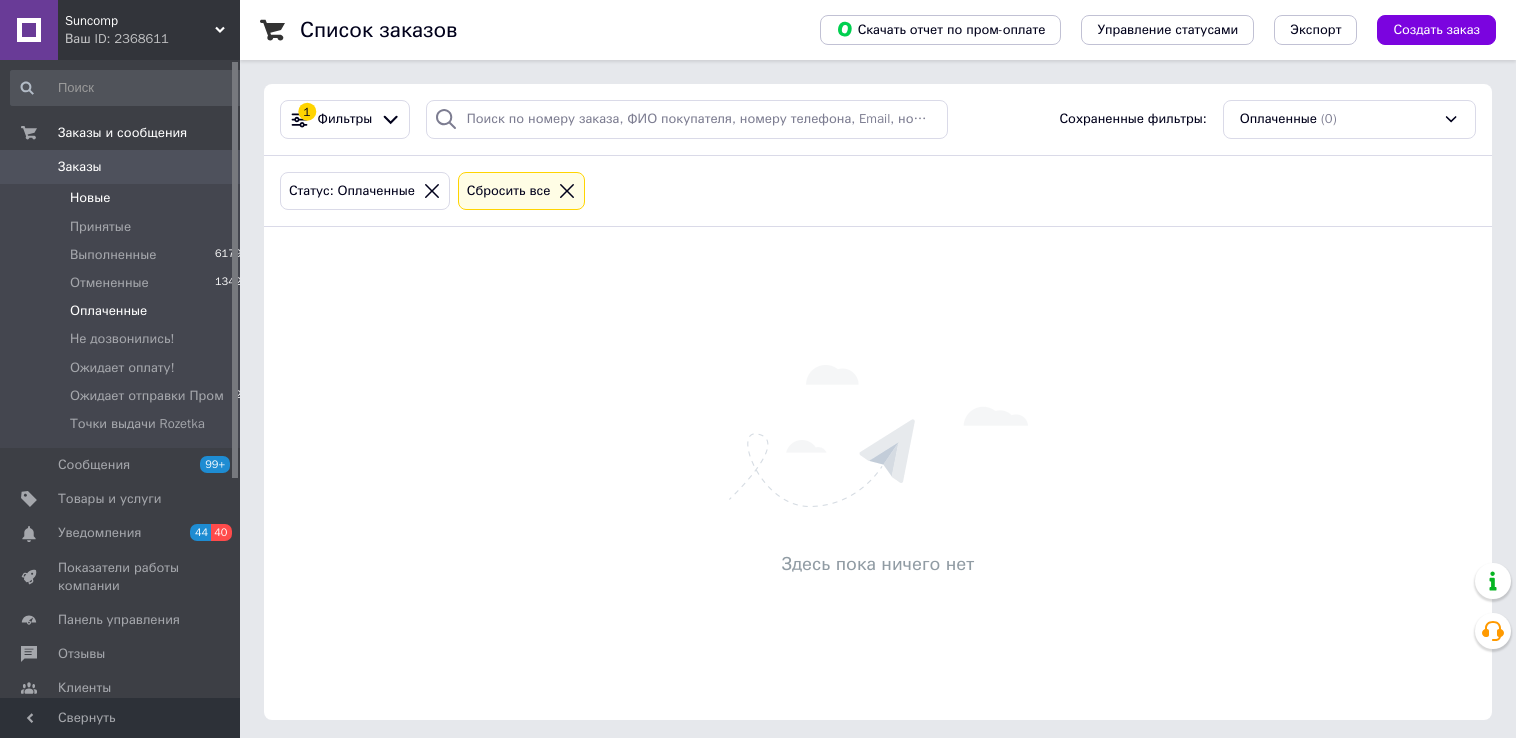 click on "Новые" at bounding box center (90, 198) 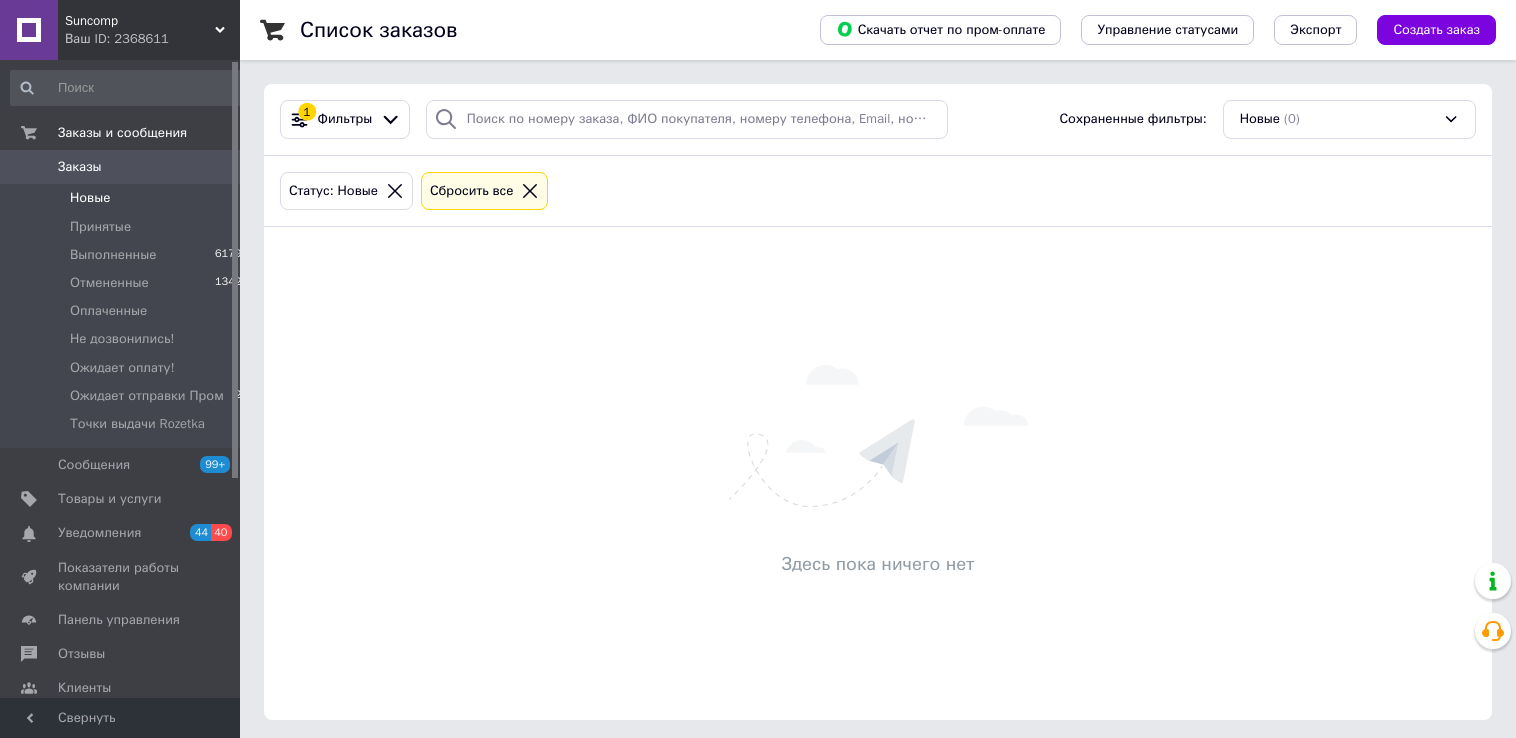 click on "Здесь пока ничего нет" at bounding box center [878, 473] 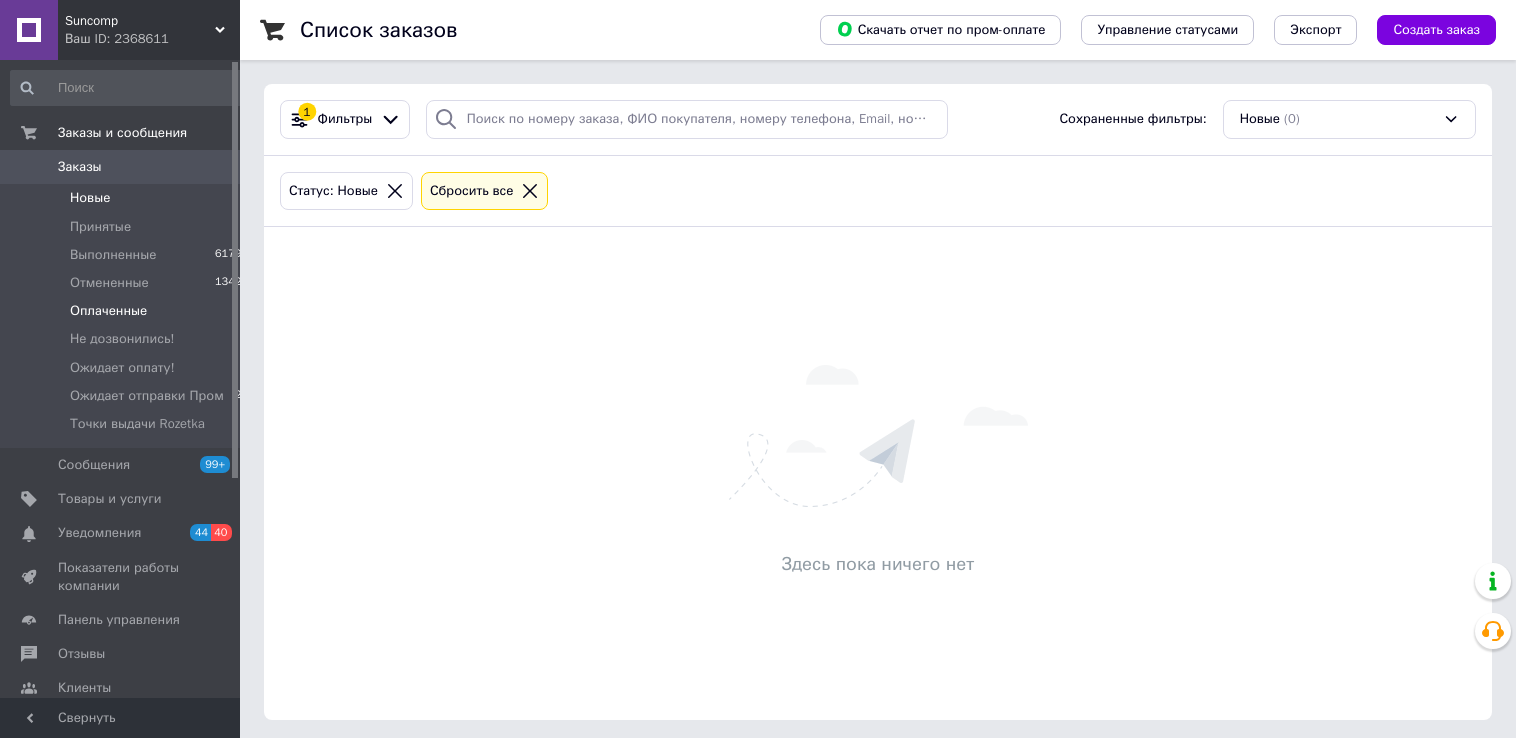 click on "Оплаченные" at bounding box center (108, 311) 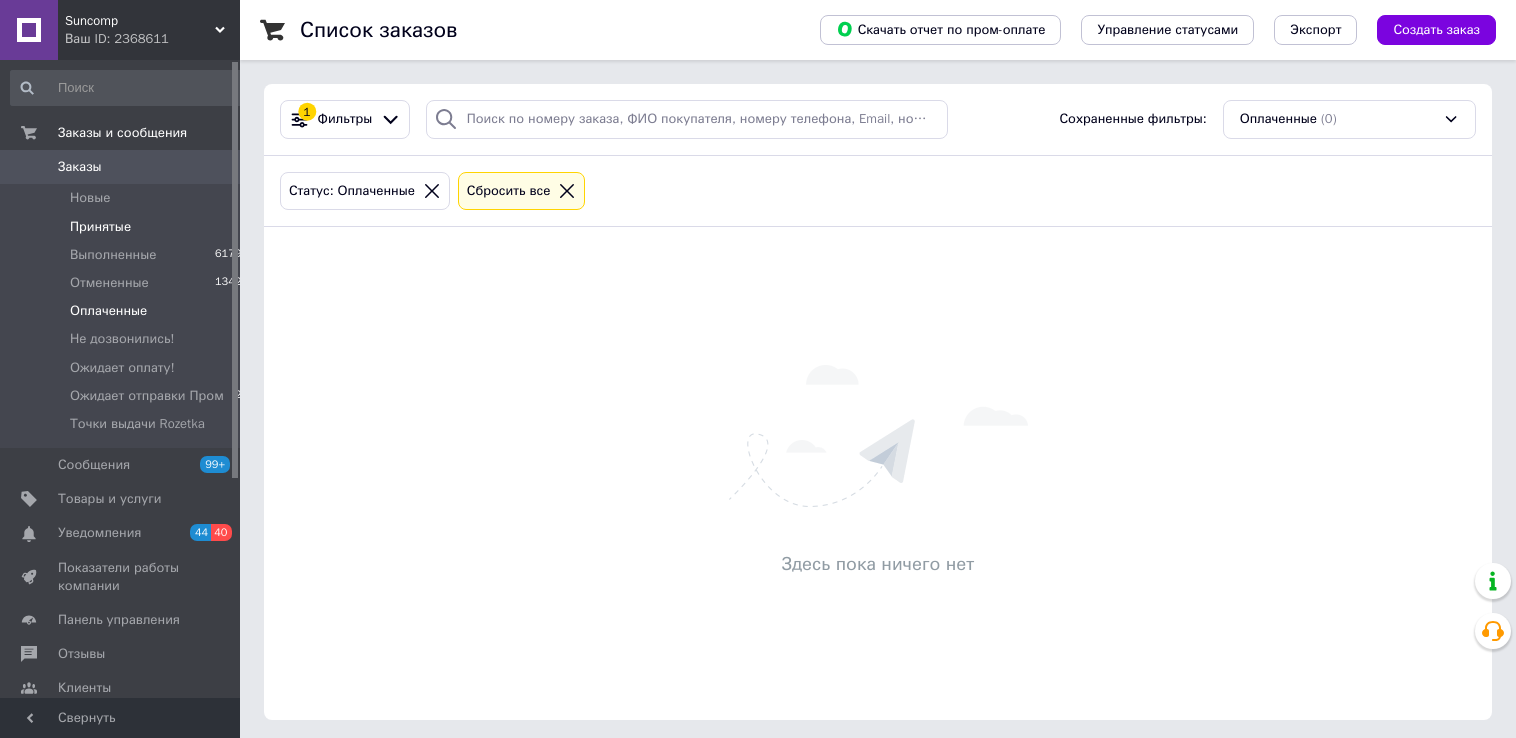 click on "Принятые" at bounding box center [100, 227] 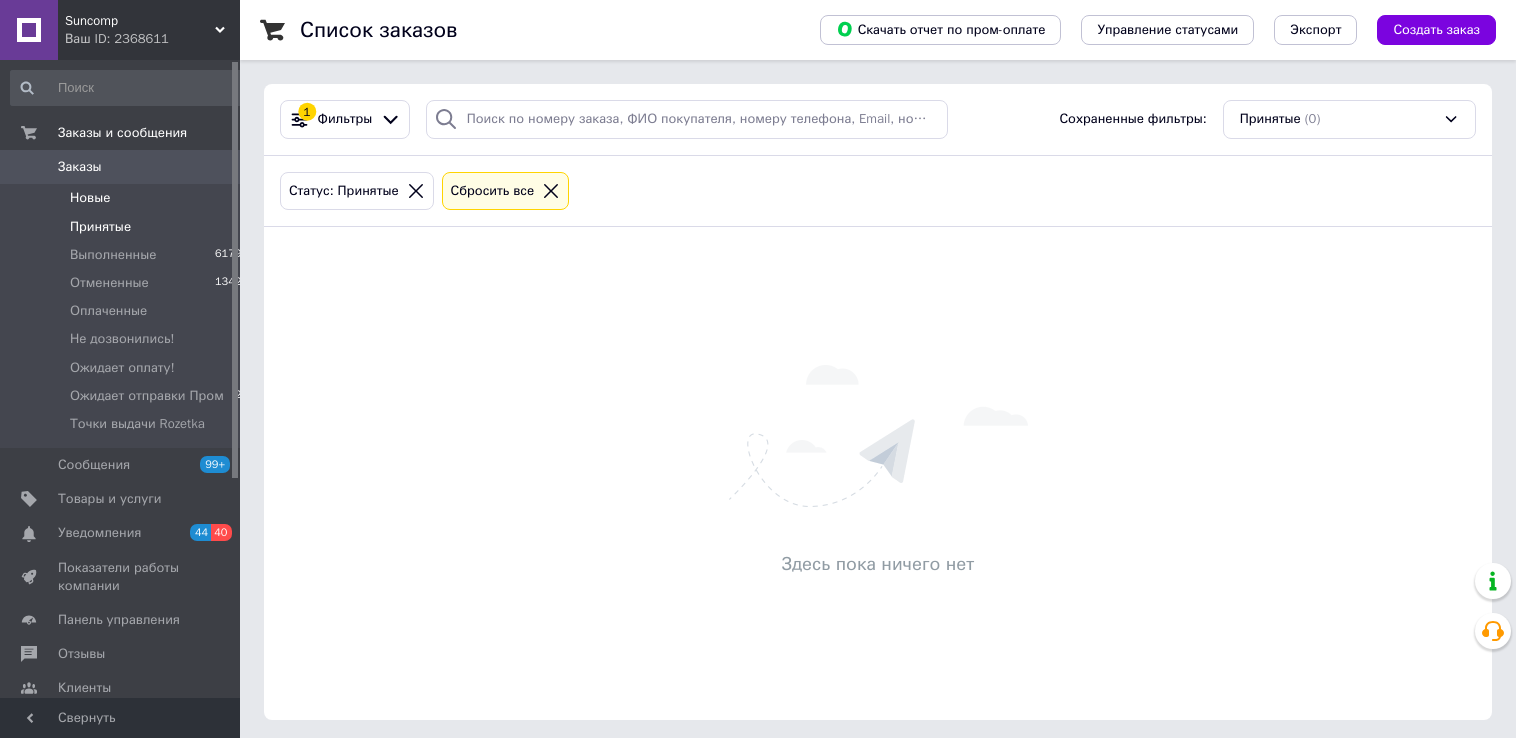 click on "Новые" at bounding box center (90, 198) 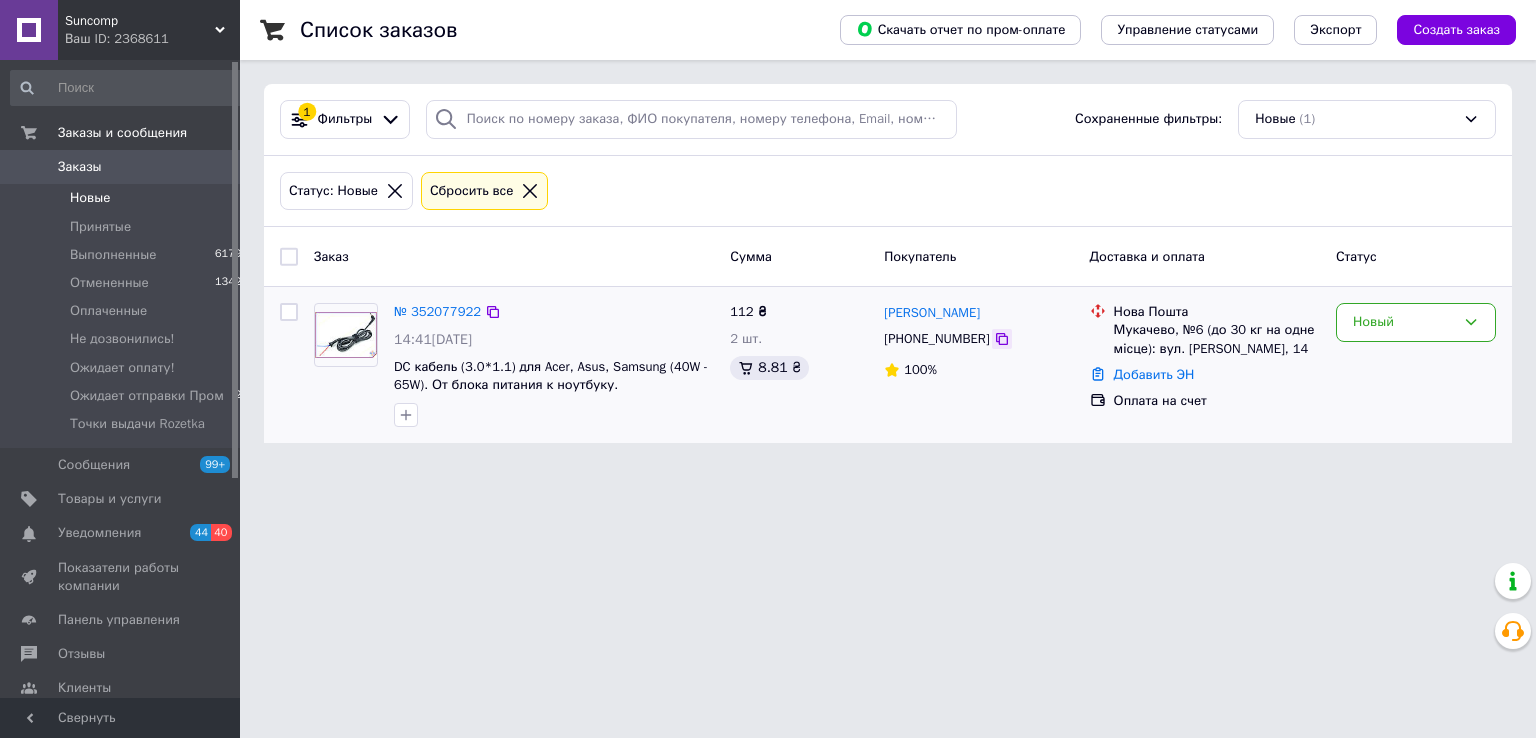 click 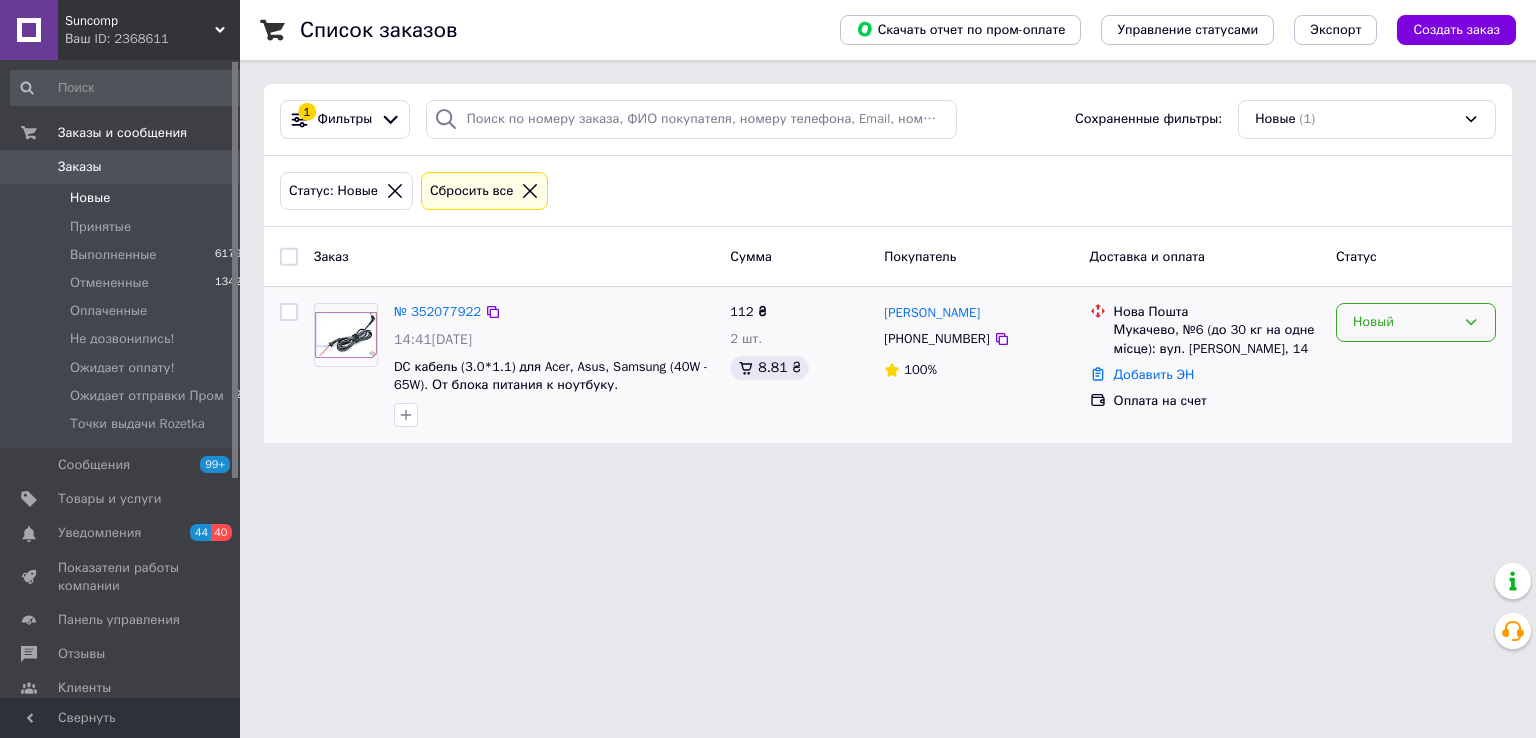 click on "Новый" at bounding box center [1404, 322] 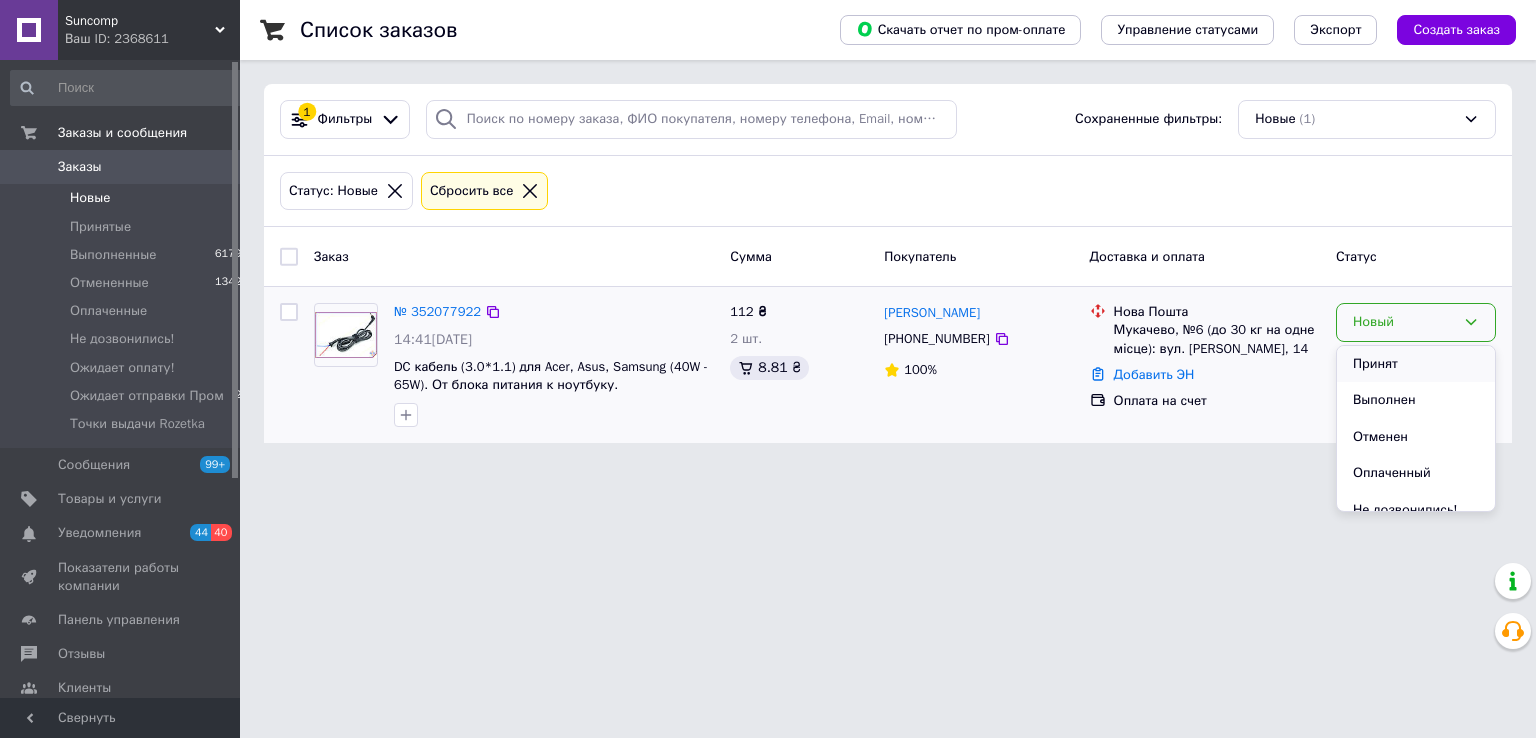click on "Принят" at bounding box center (1416, 364) 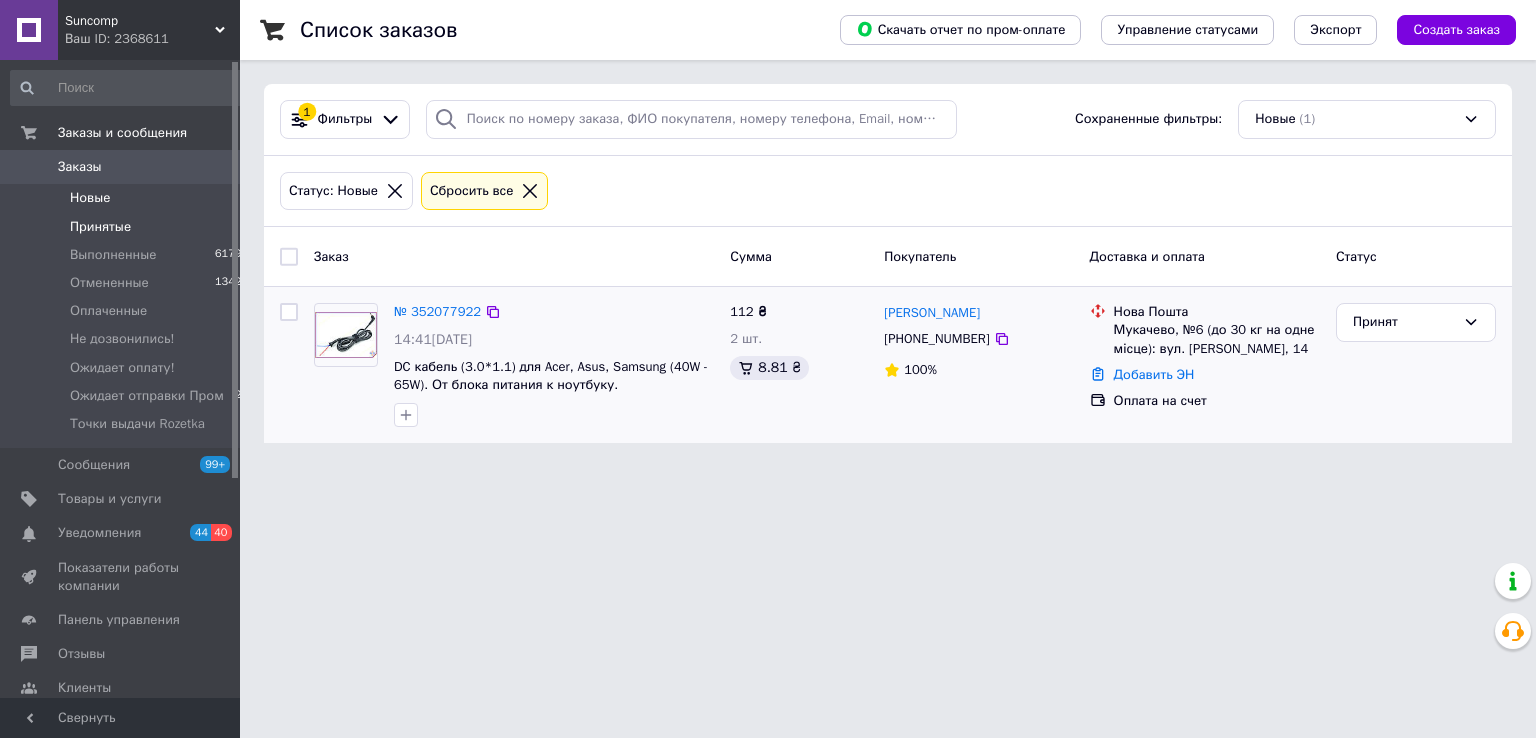 click on "Принятые" at bounding box center [100, 227] 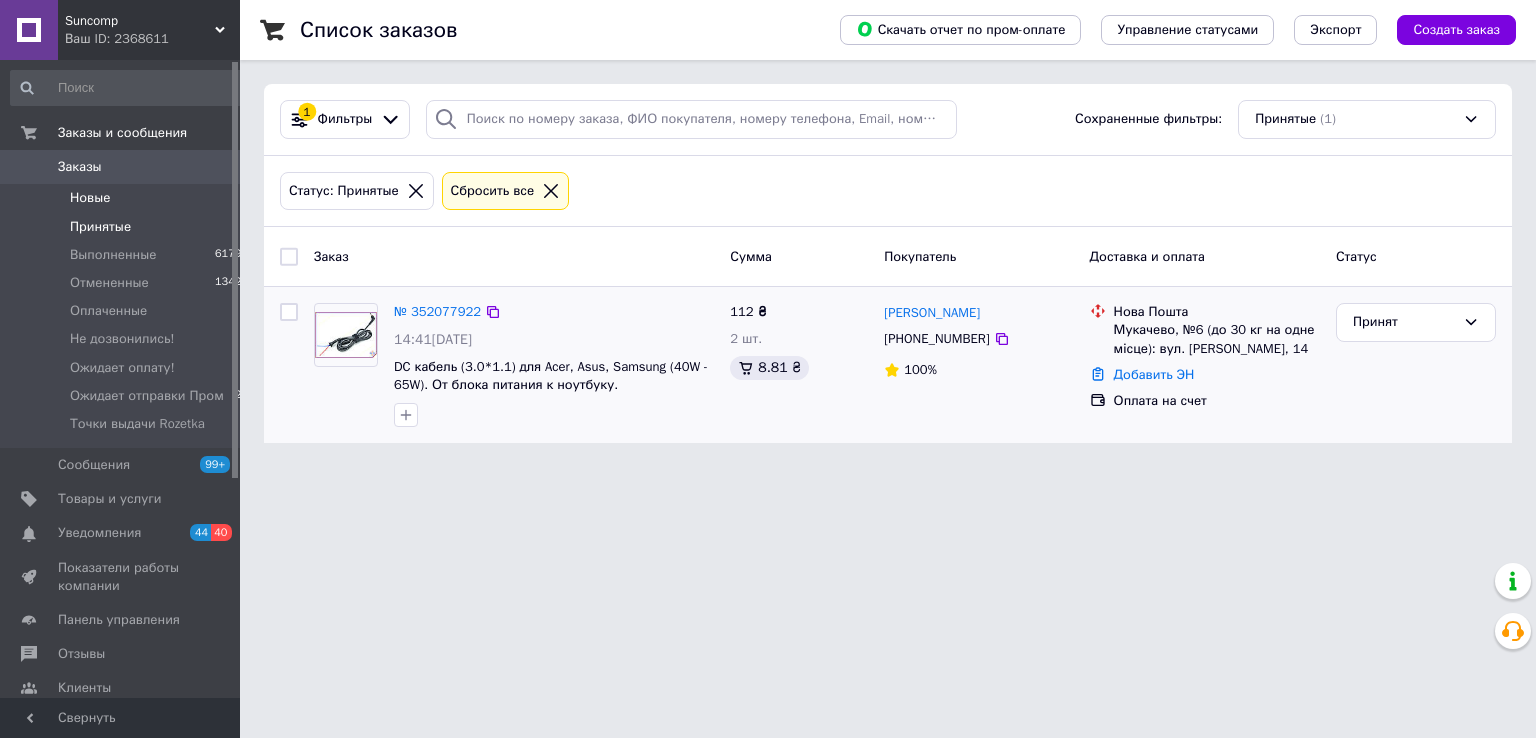 click on "Новые" at bounding box center (90, 198) 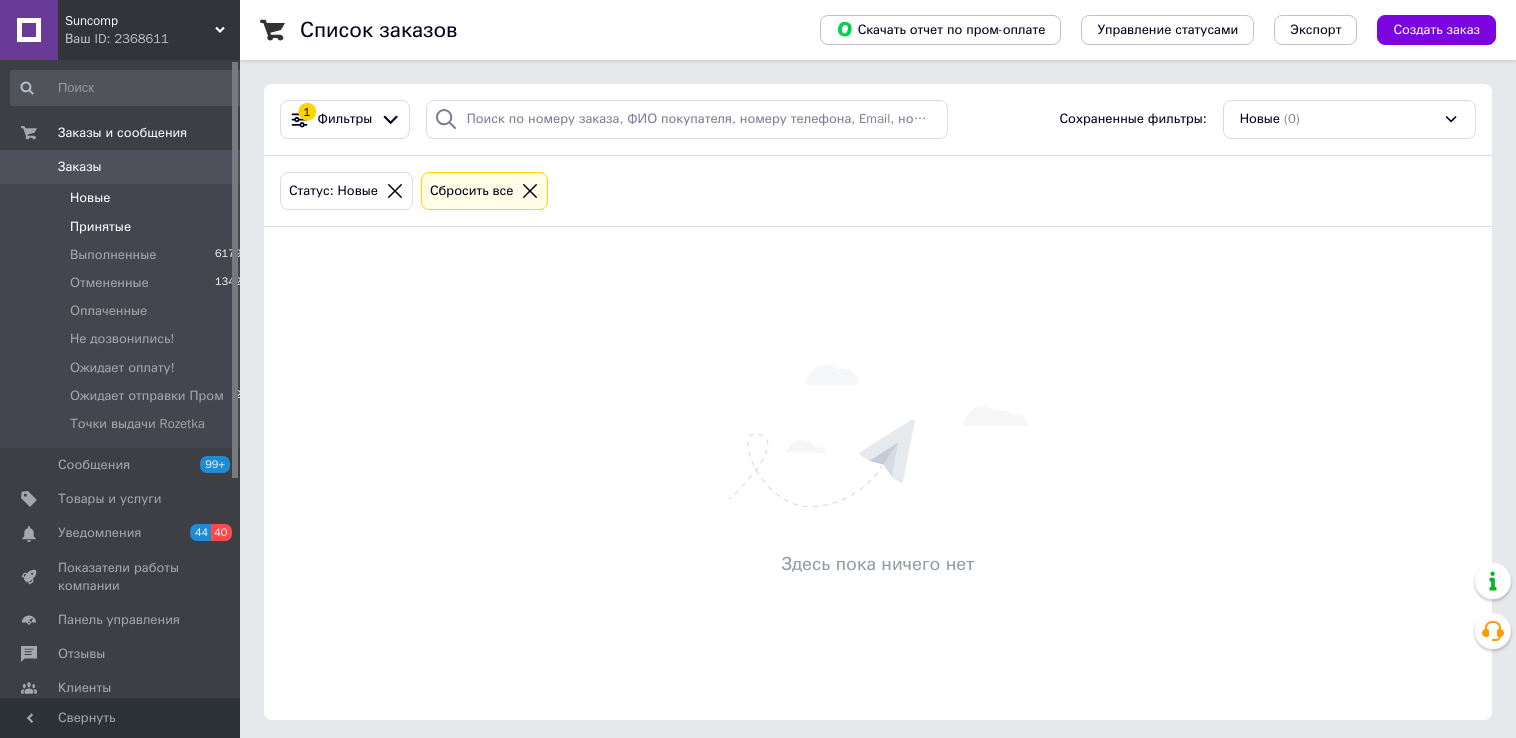 click on "Принятые" at bounding box center [100, 227] 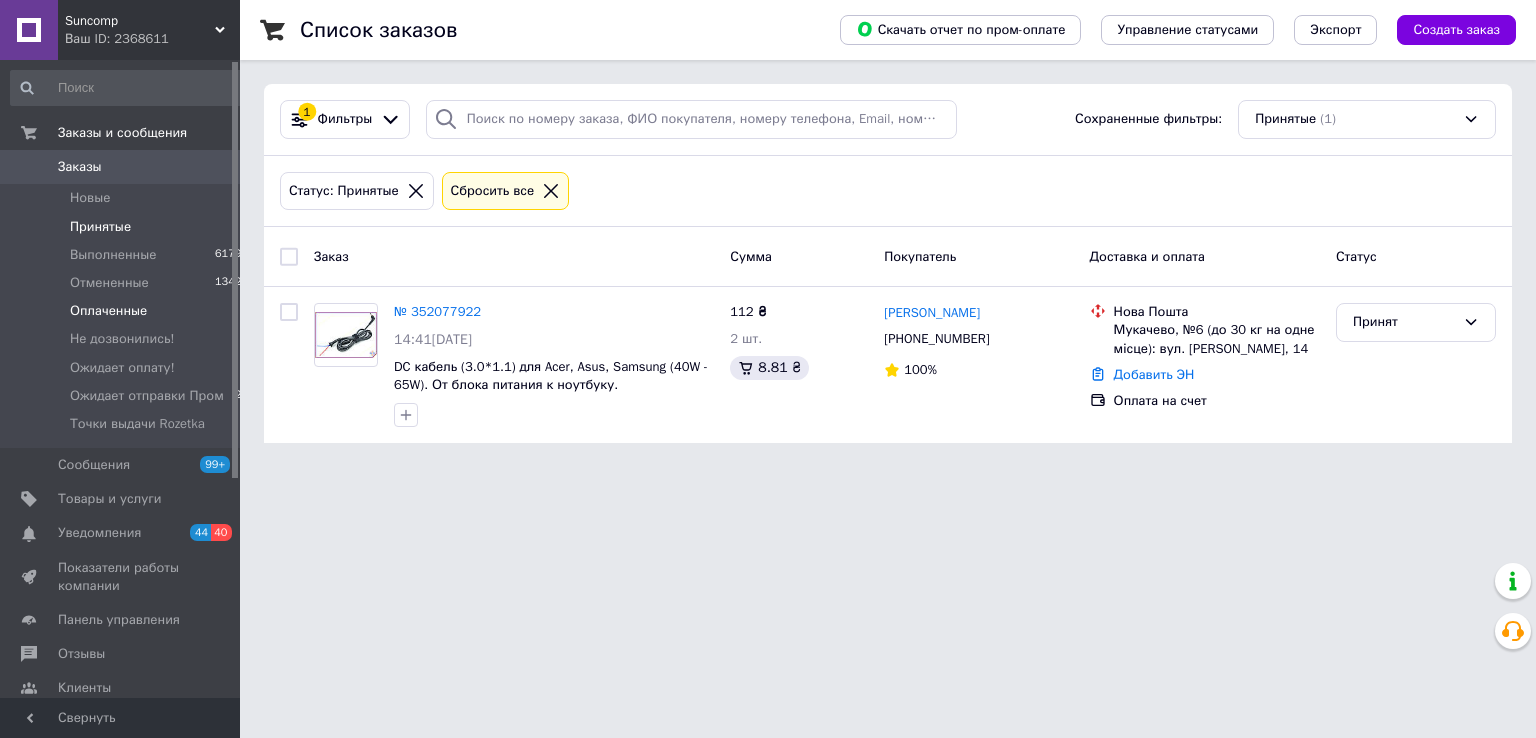 click on "Оплаченные" at bounding box center (108, 311) 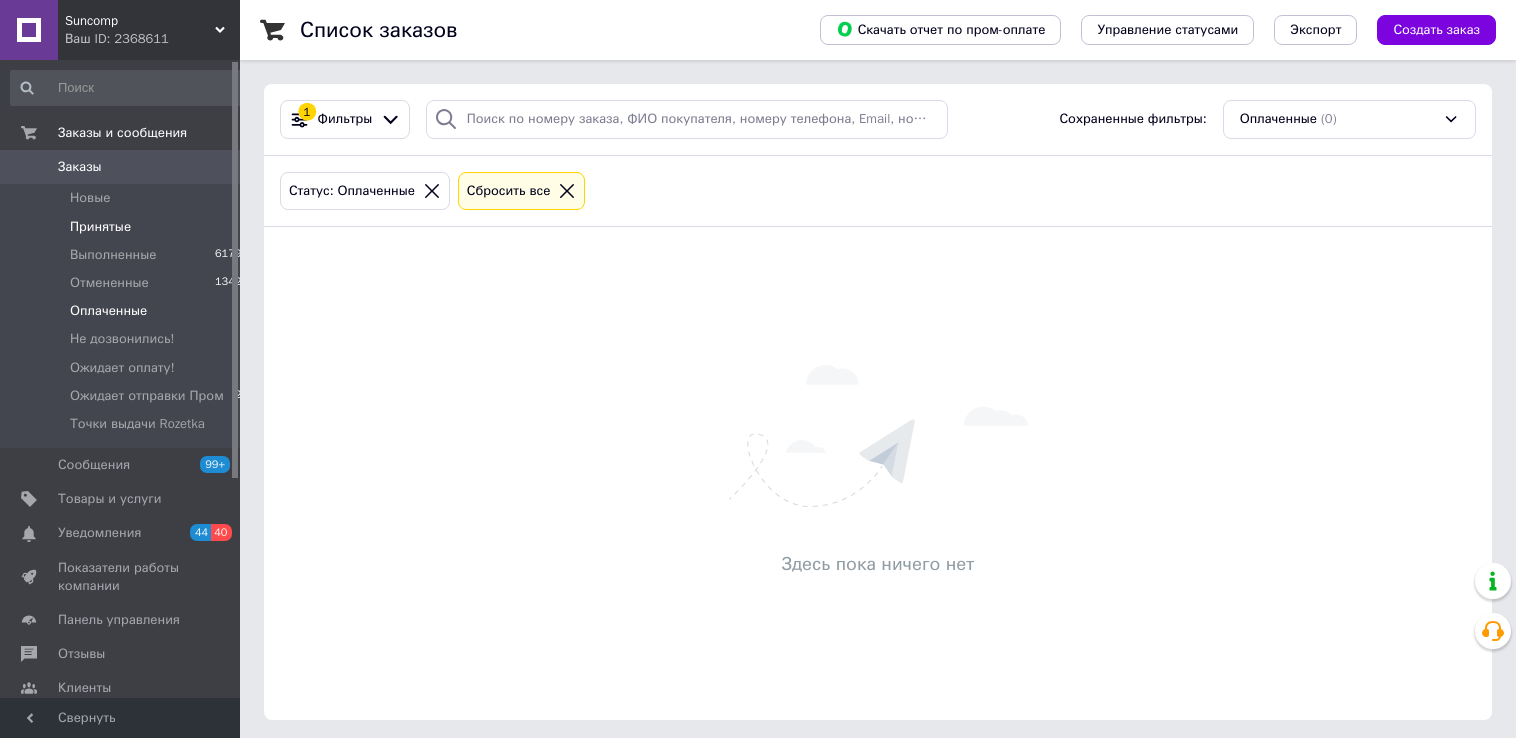 click on "Принятые" at bounding box center [100, 227] 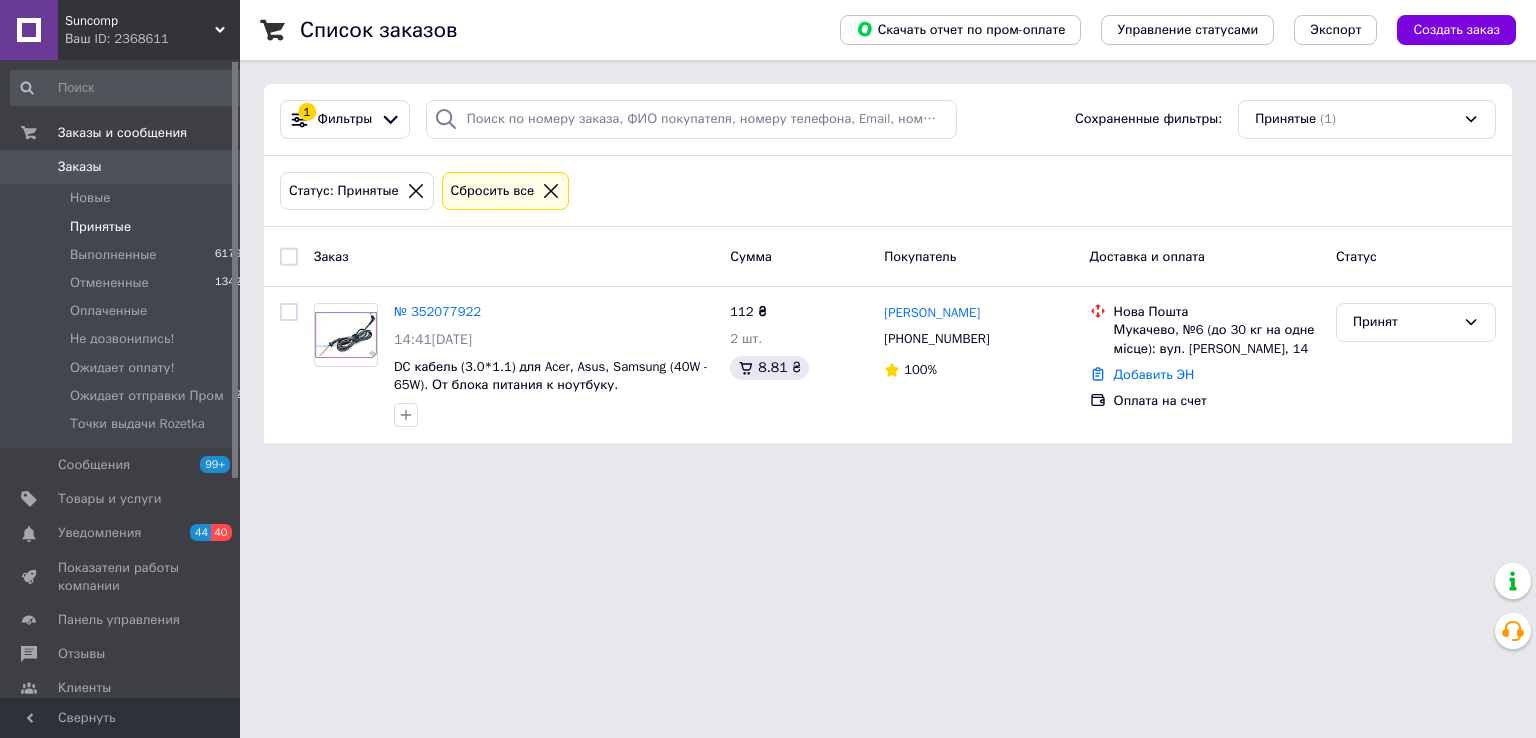 click on "Suncomp Ваш ID: 2368611 Сайт Suncomp Кабинет покупателя Проверить состояние системы Страница на портале Справка Выйти Заказы и сообщения Заказы 0 Новые 0 Принятые 0 Выполненные 61798 Отмененные 13424 Оплаченные 1 Не дозвонились! 0 Ожидает оплату! 0 Ожидает отправки Пром 21 Точки выдачи Rozetka 4 Сообщения 99+ Товары и услуги Уведомления 44 40 Показатели работы компании Панель управления Отзывы Клиенты Каталог ProSale Аналитика Инструменты вебмастера и SEO Управление сайтом Кошелек компании Маркет Настройки Тарифы и счета Prom топ   1 (1)" at bounding box center [768, 233] 